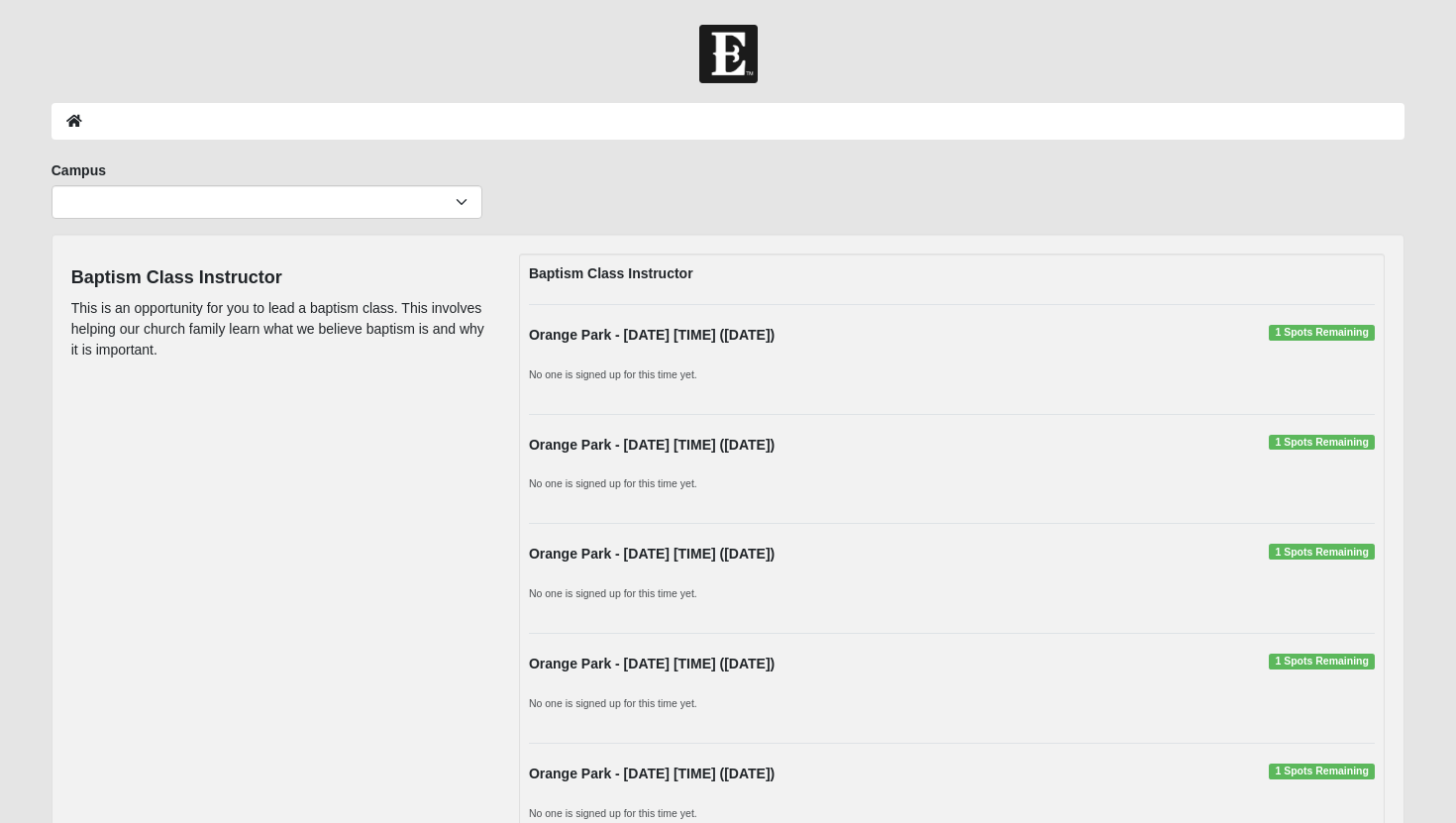 scroll, scrollTop: 0, scrollLeft: 0, axis: both 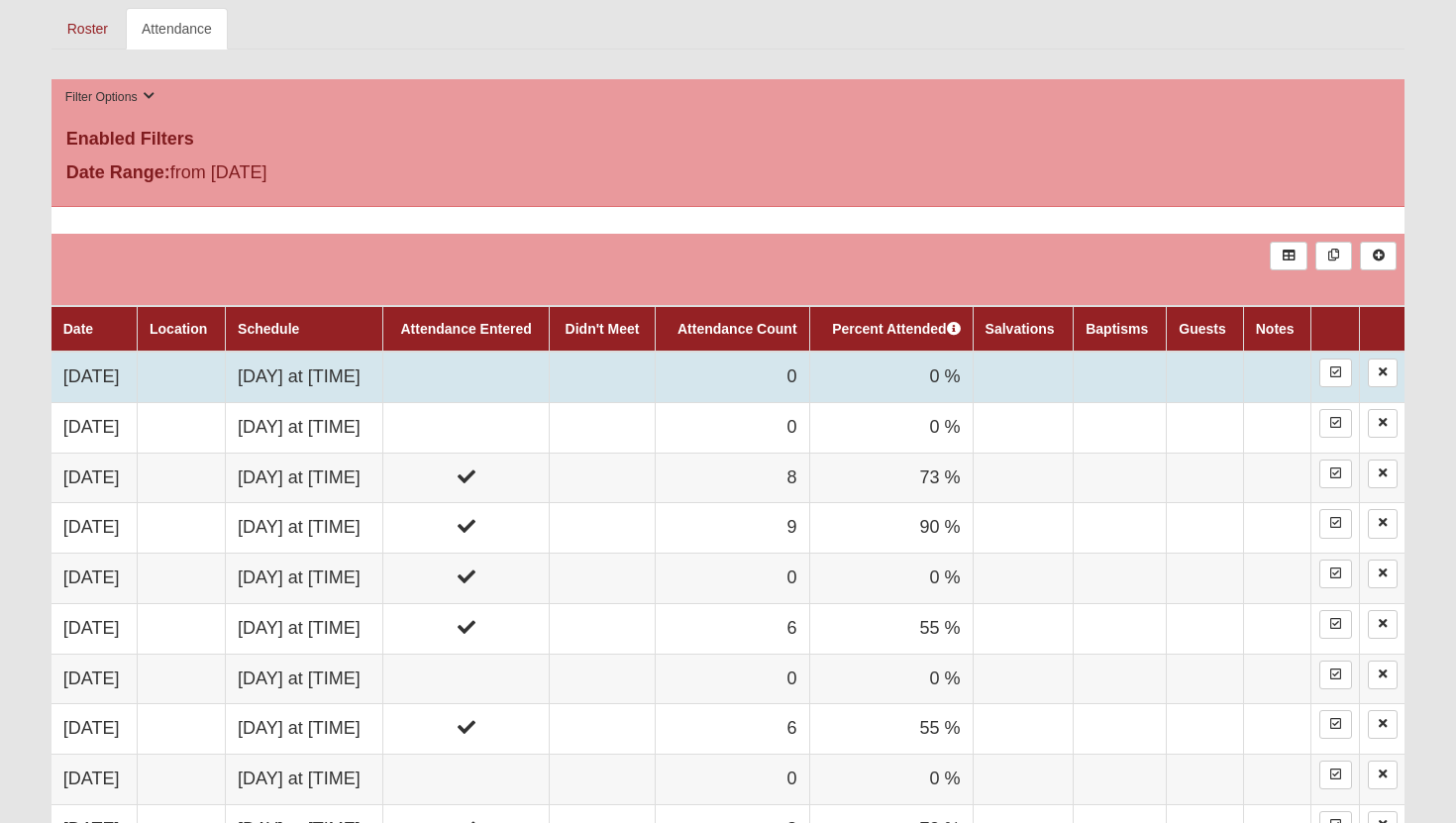 click at bounding box center [467, 376] 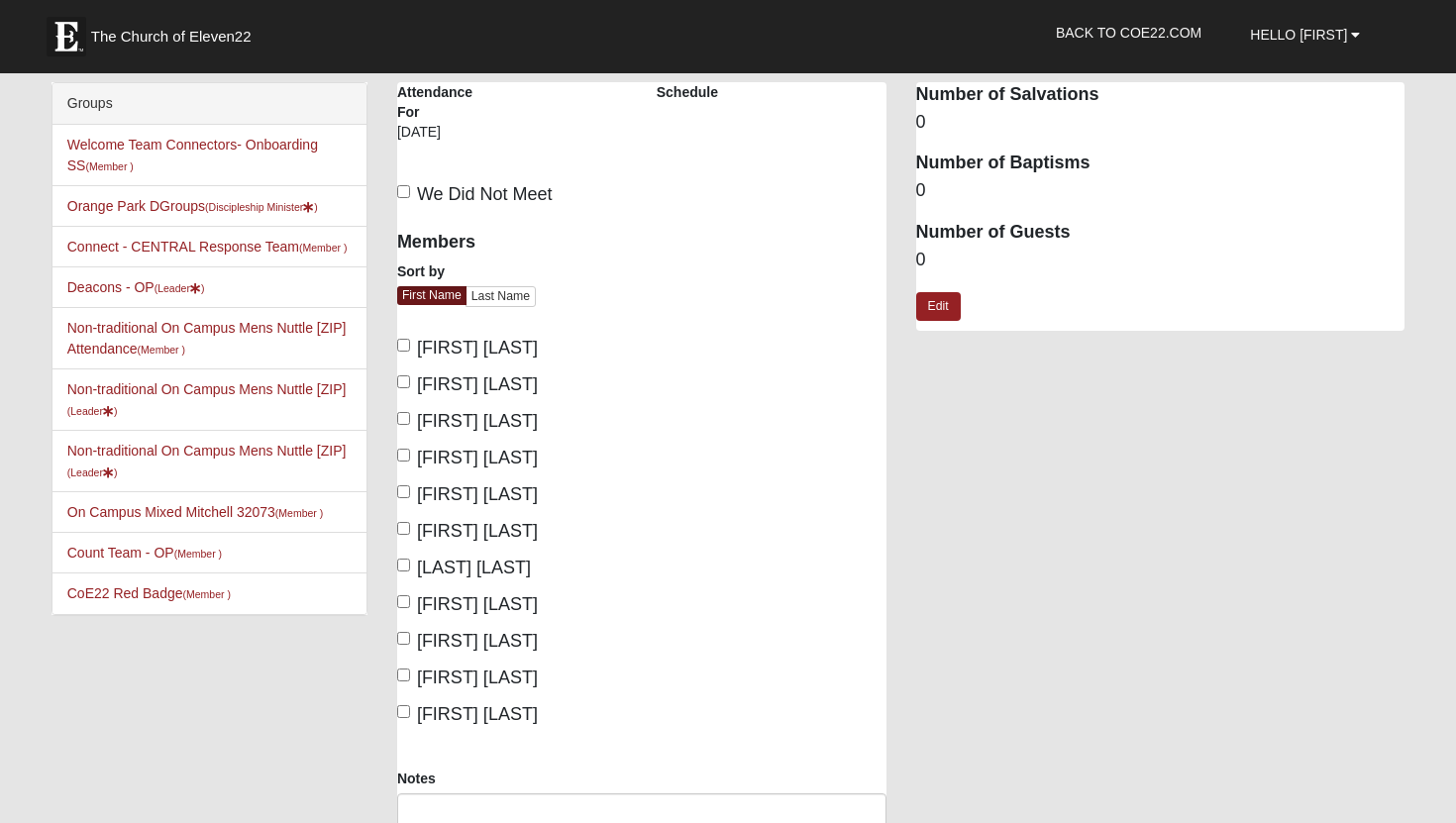 scroll, scrollTop: 0, scrollLeft: 0, axis: both 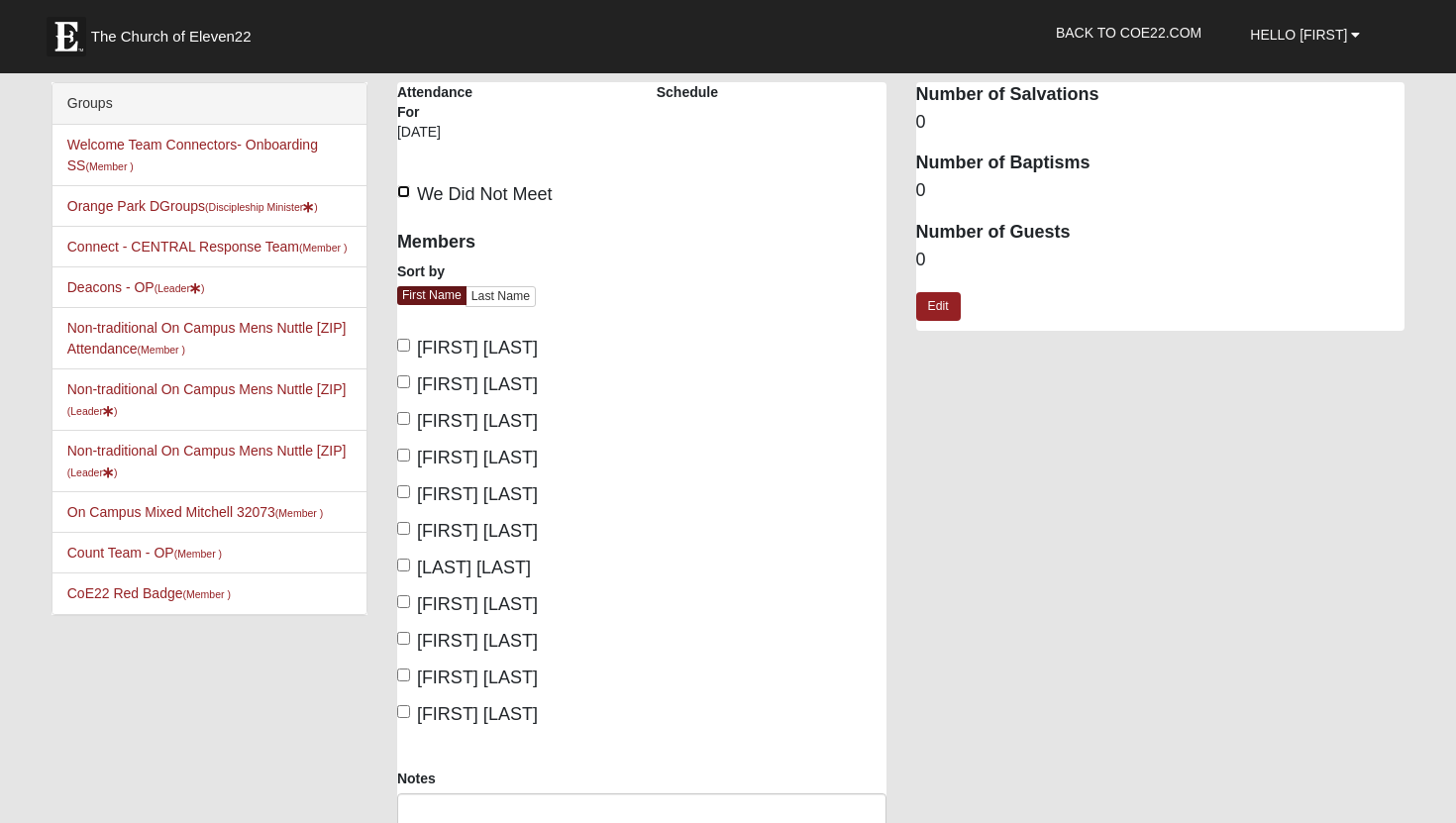 click on "We Did Not Meet" at bounding box center (403, 191) 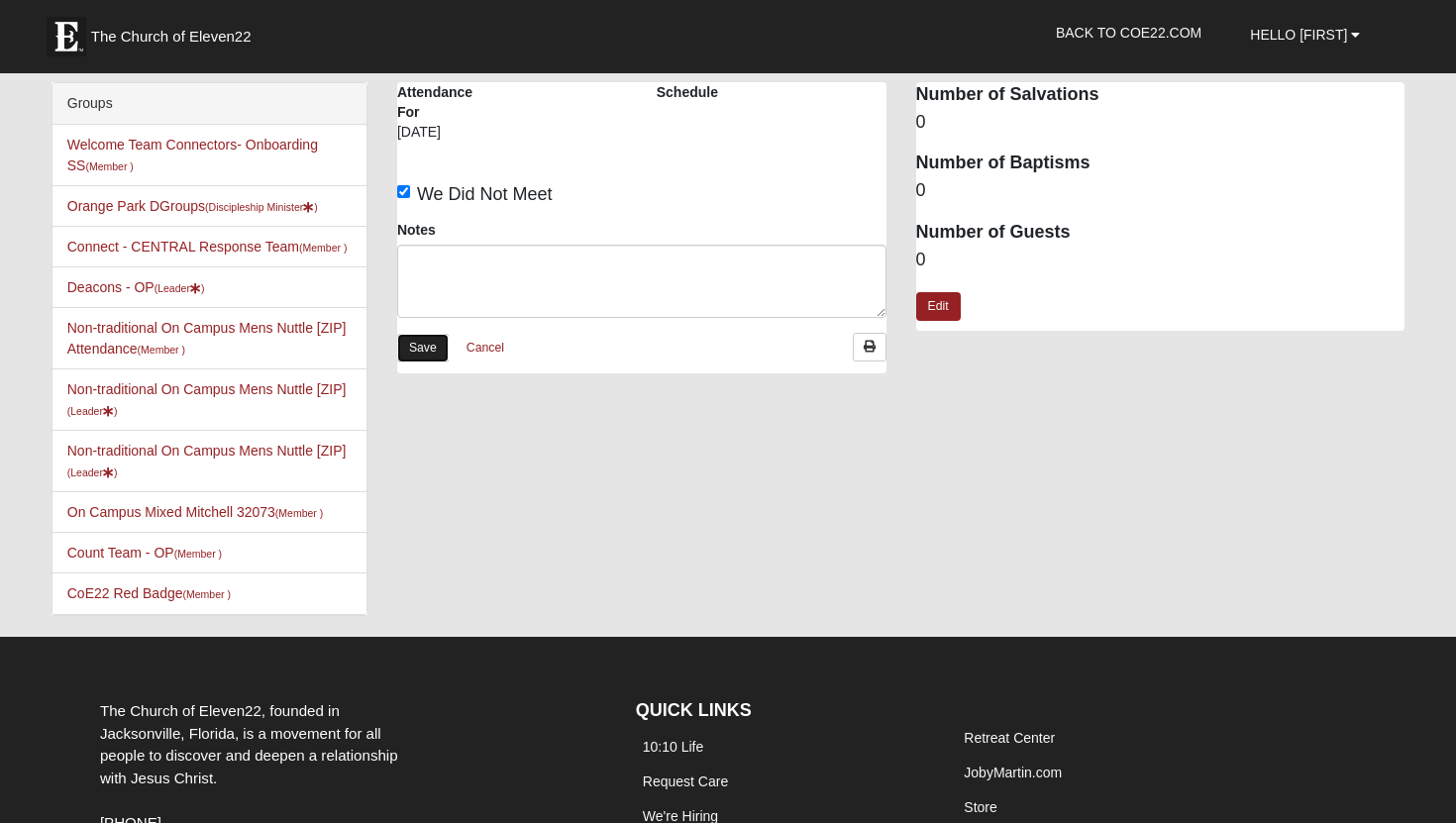 click on "Save" at bounding box center (423, 348) 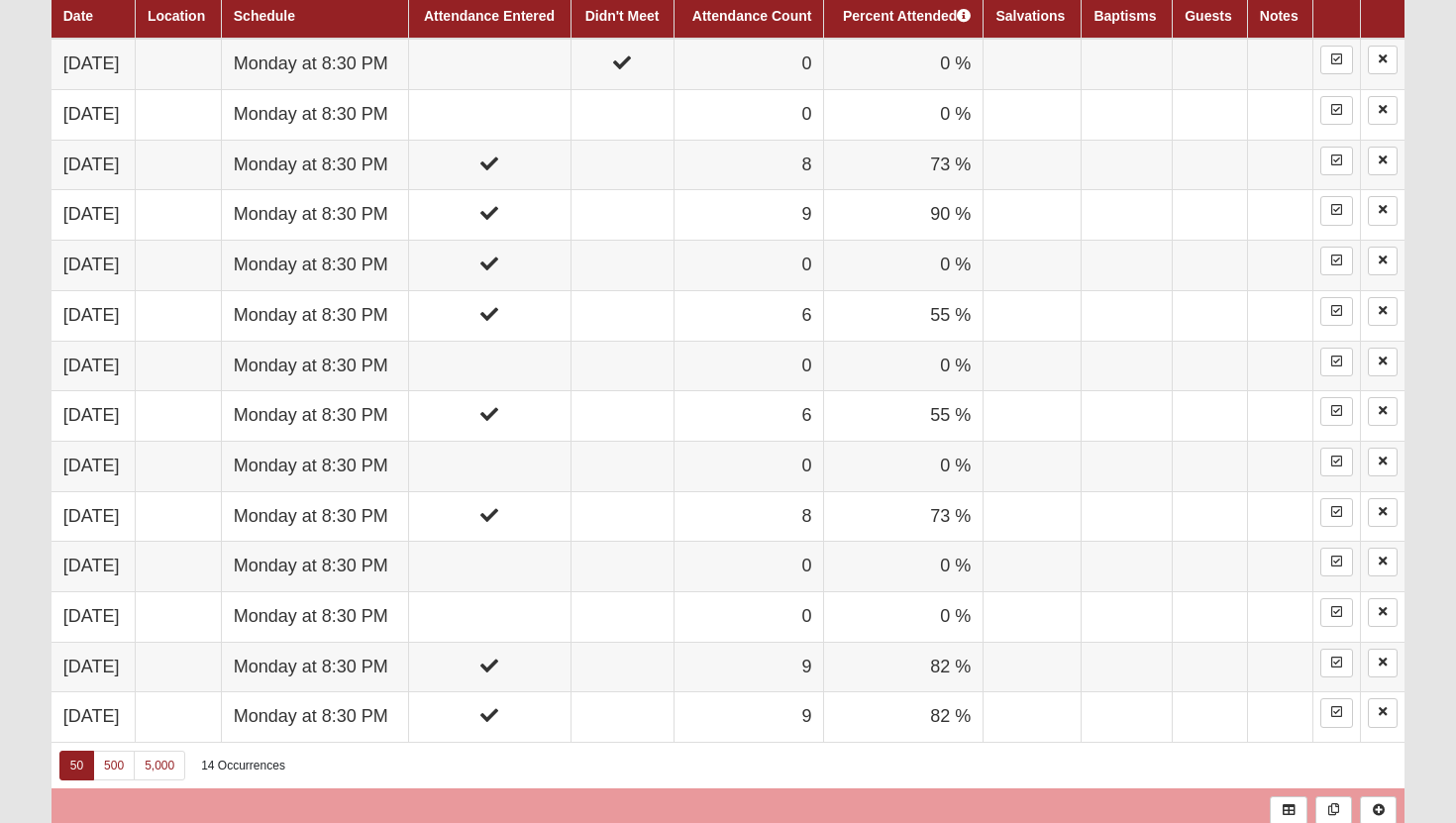 scroll, scrollTop: 857, scrollLeft: 0, axis: vertical 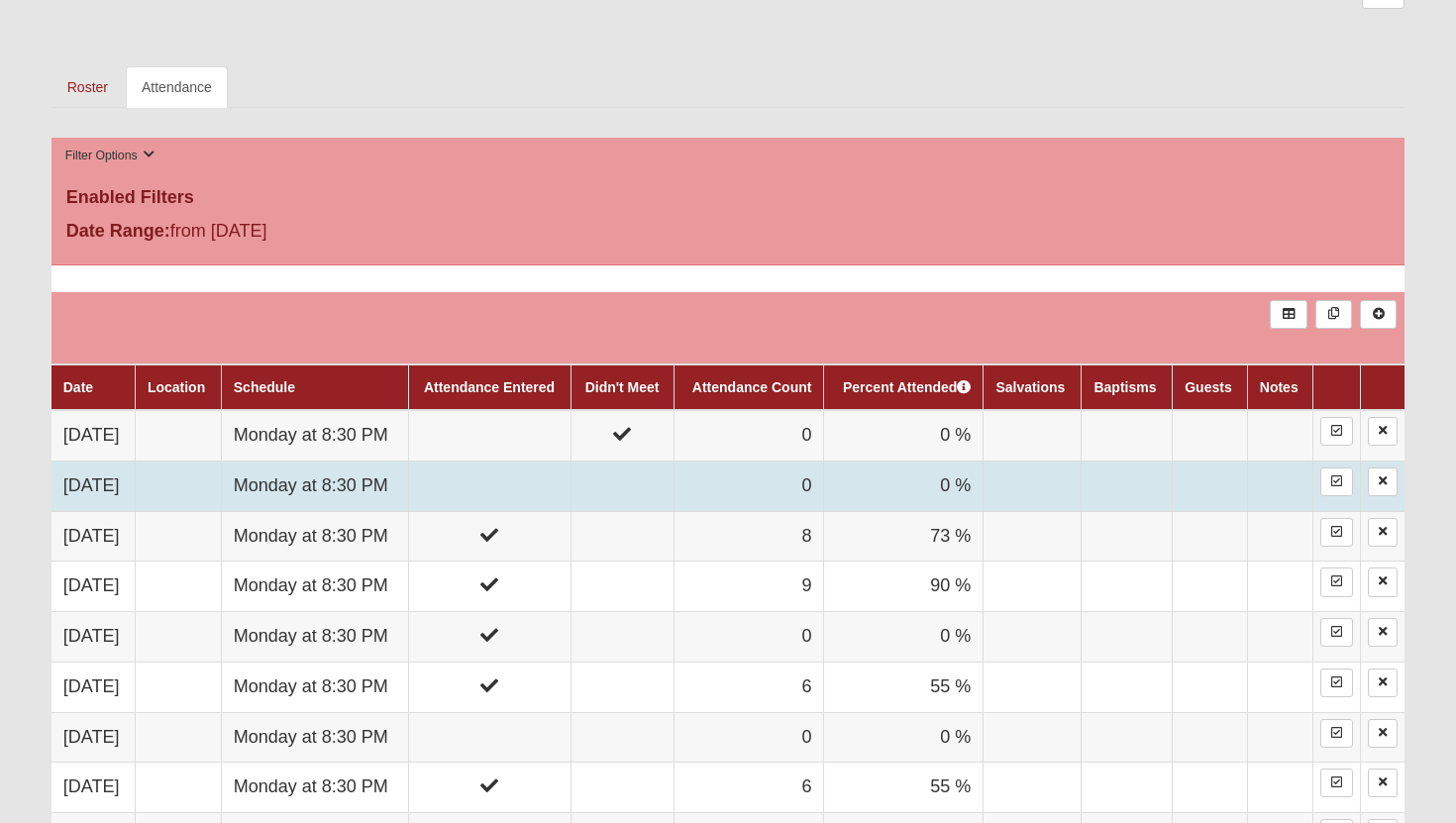 click at bounding box center (489, 486) 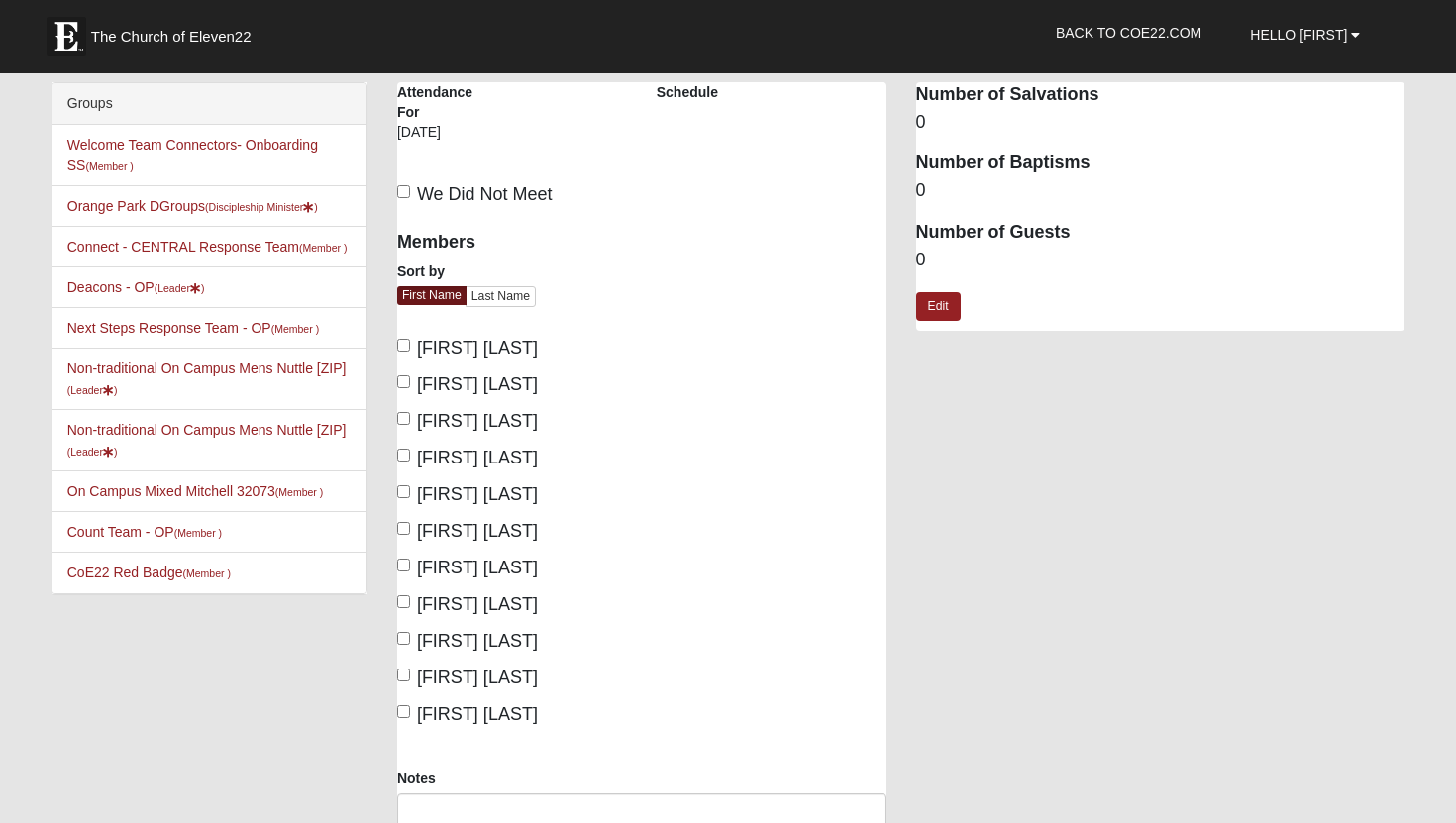 scroll, scrollTop: 0, scrollLeft: 0, axis: both 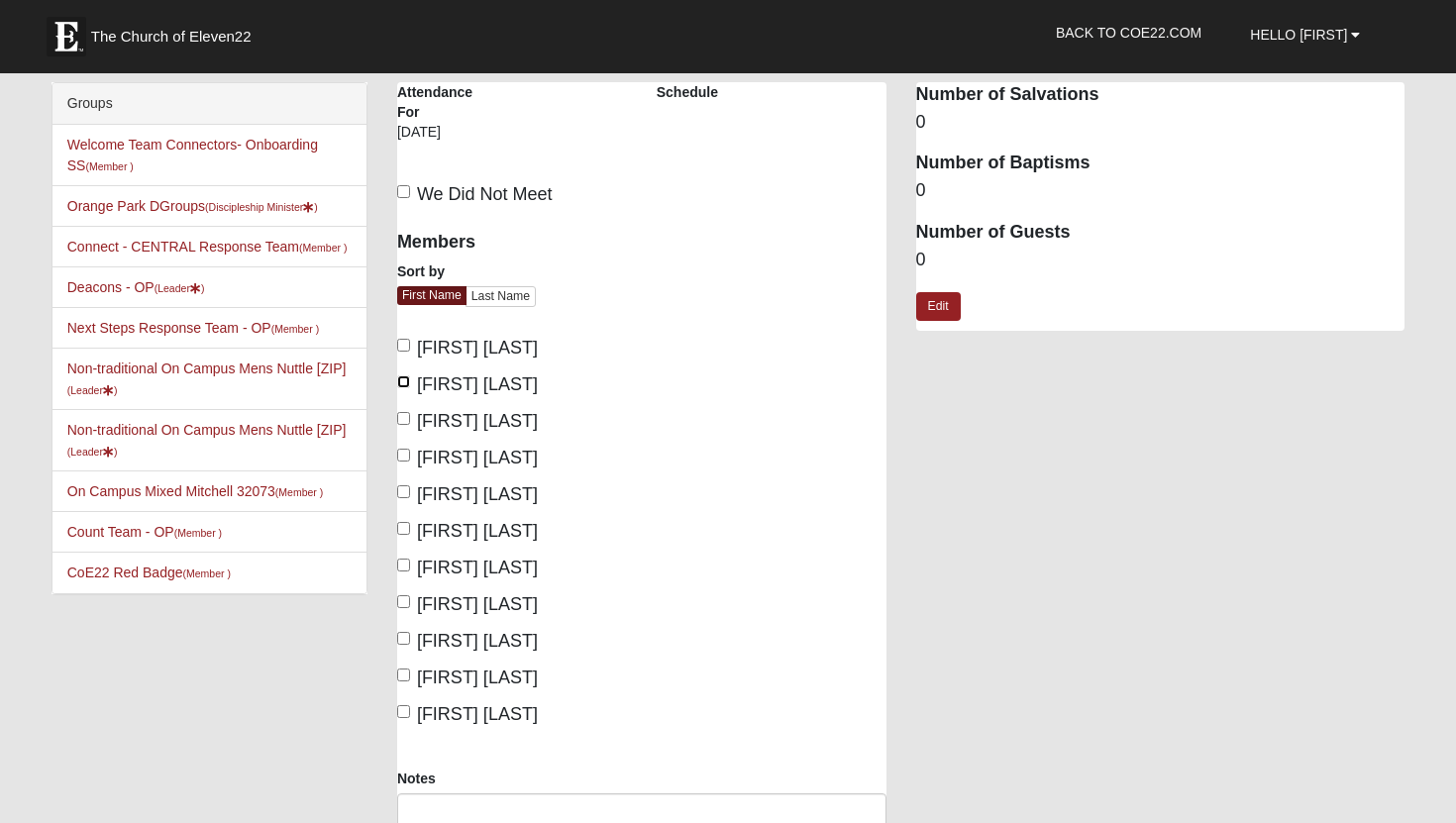 click on "[FIRST] [LAST]" at bounding box center (403, 381) 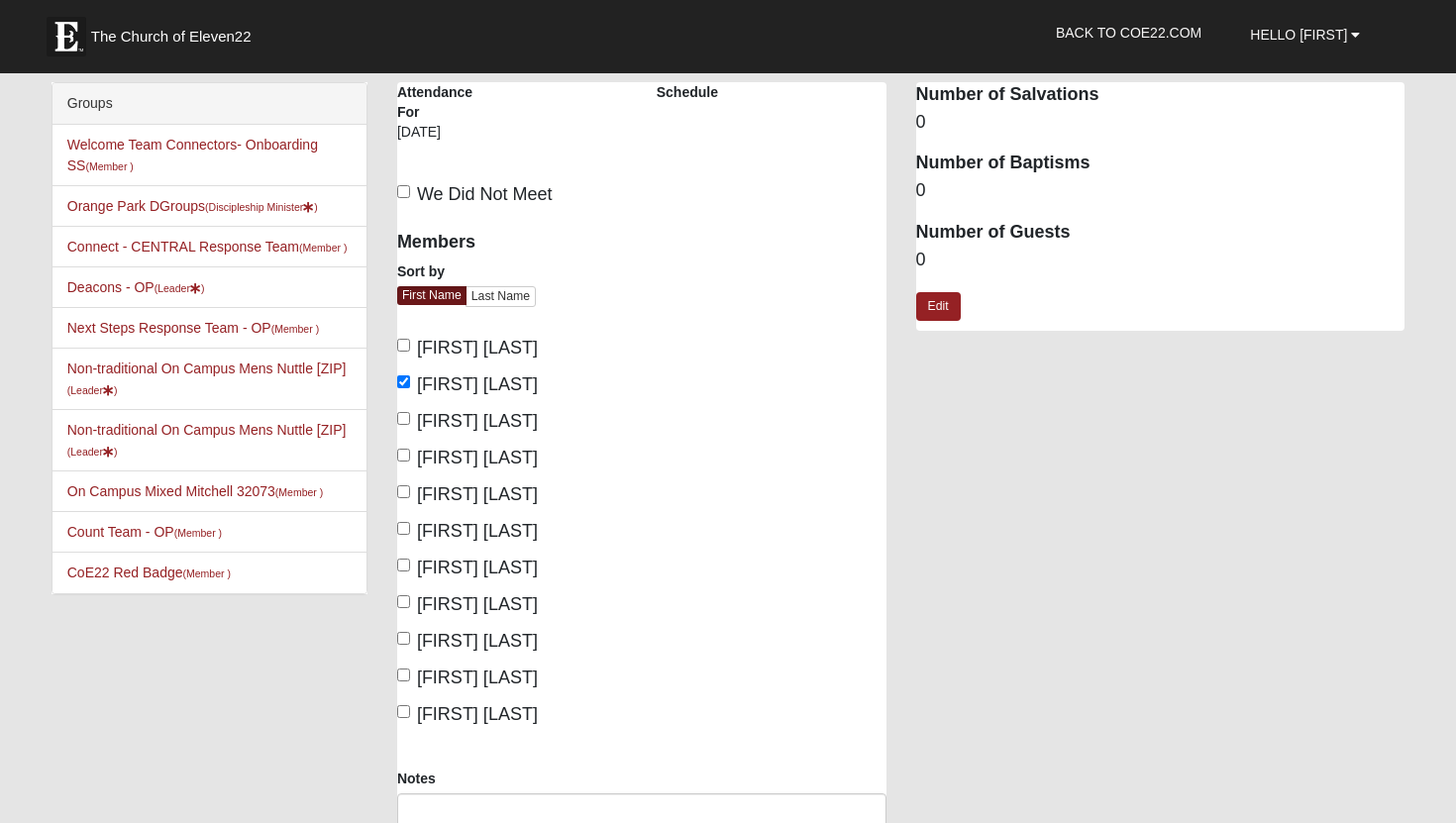 click on "[FIRST] [LAST]" at bounding box center (477, 421) 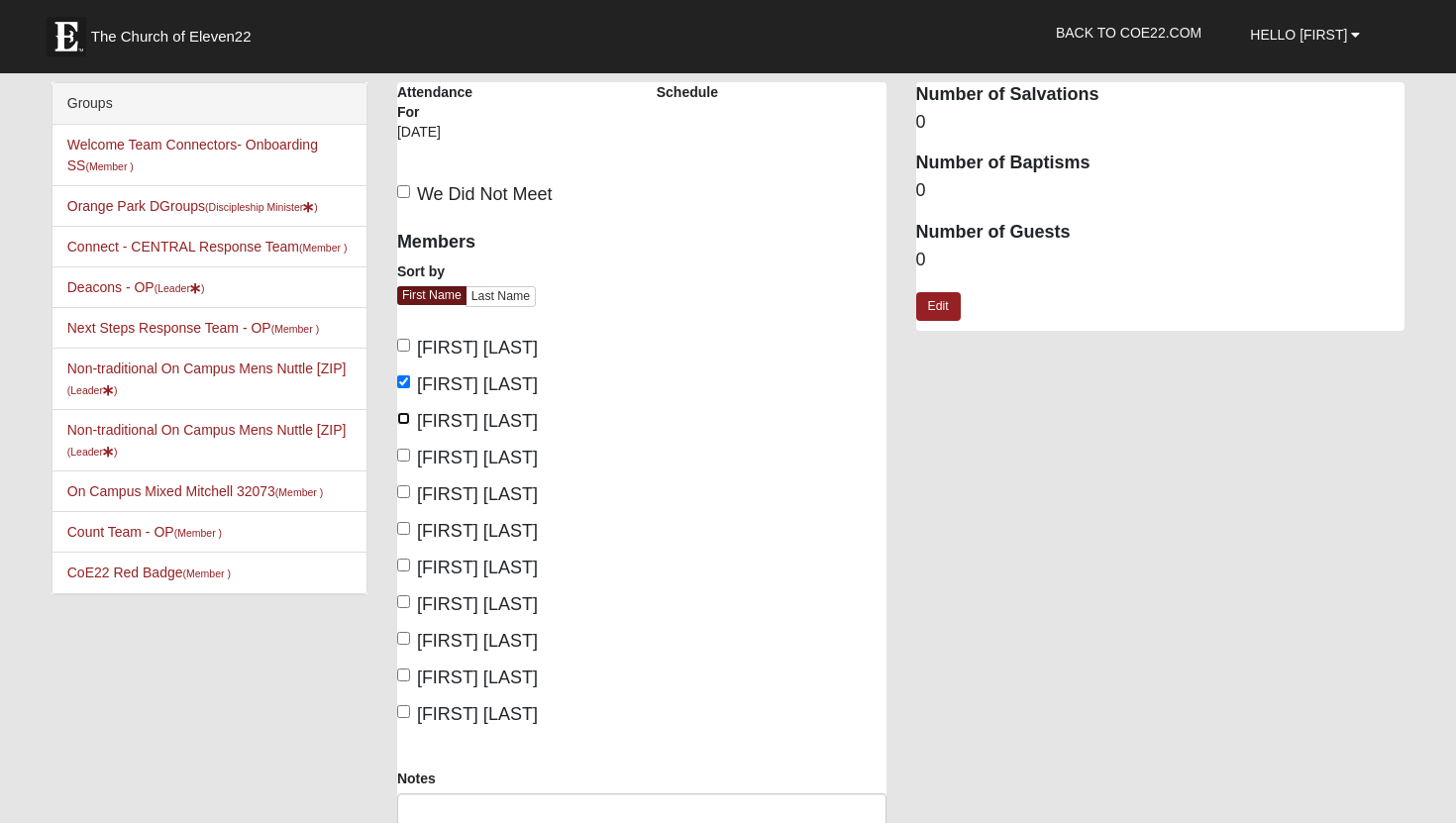 checkbox on "true" 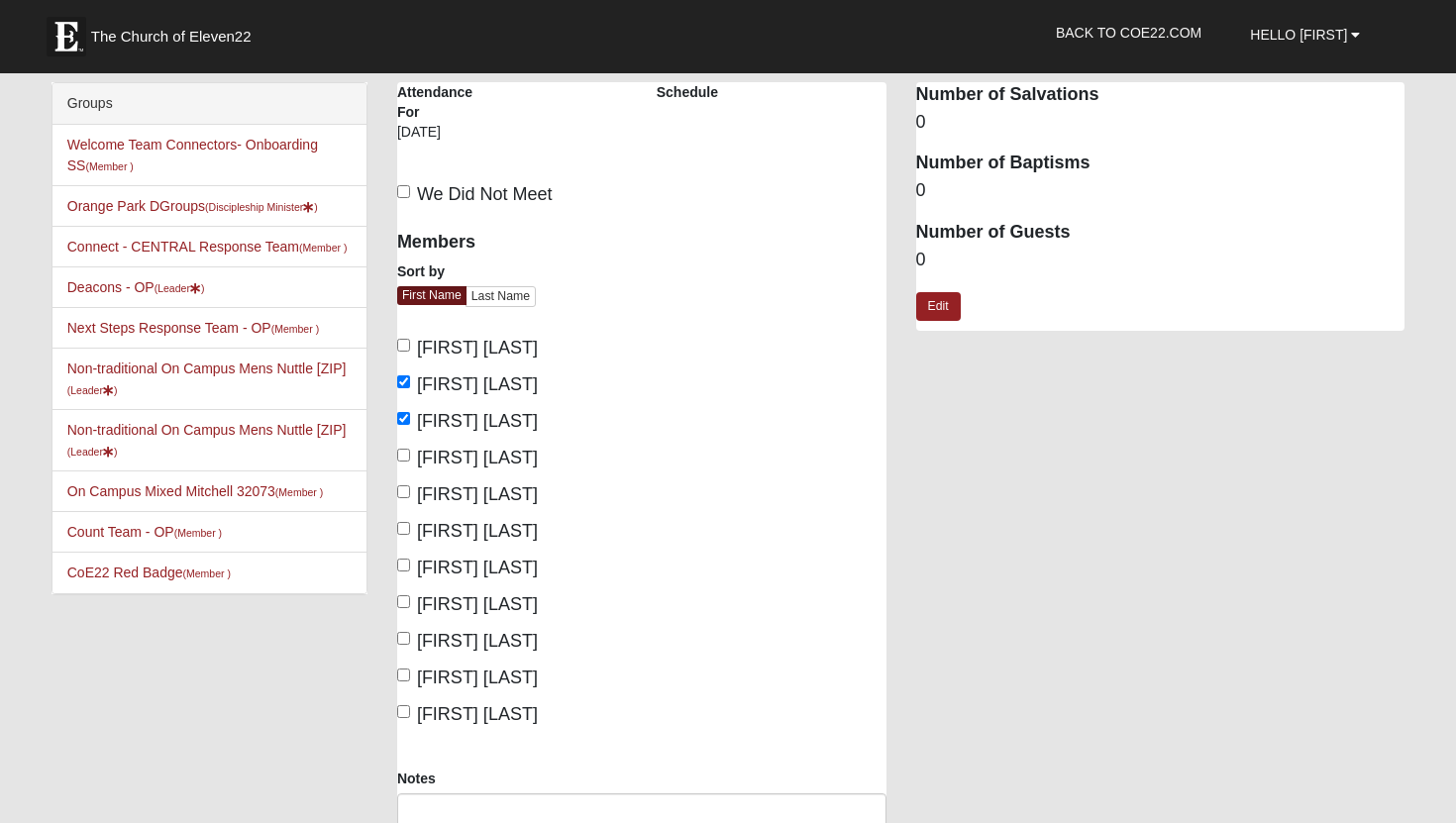 click on "[FIRST] [LAST]" at bounding box center [477, 494] 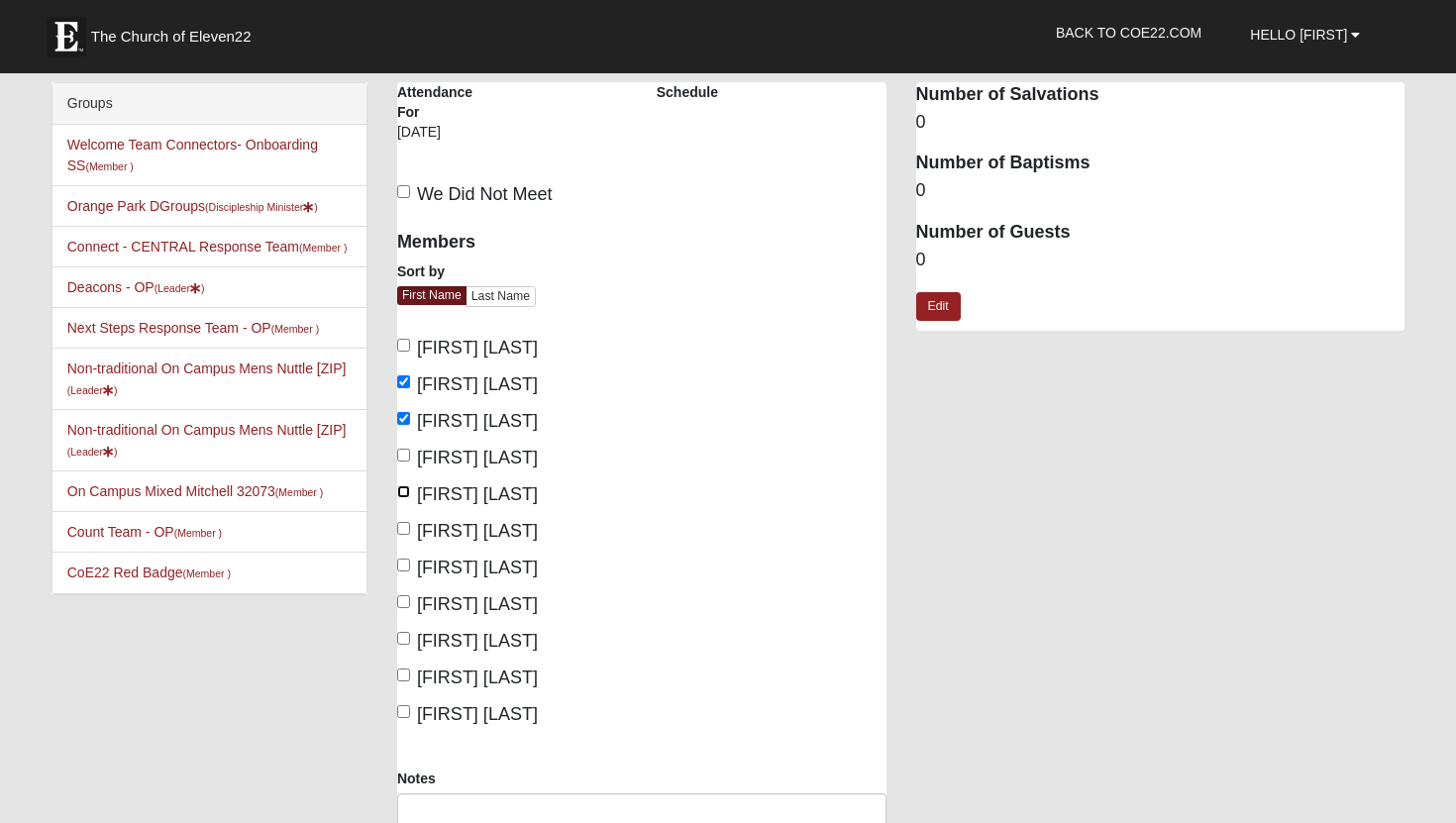 click on "[FIRST] [LAST]" at bounding box center (403, 491) 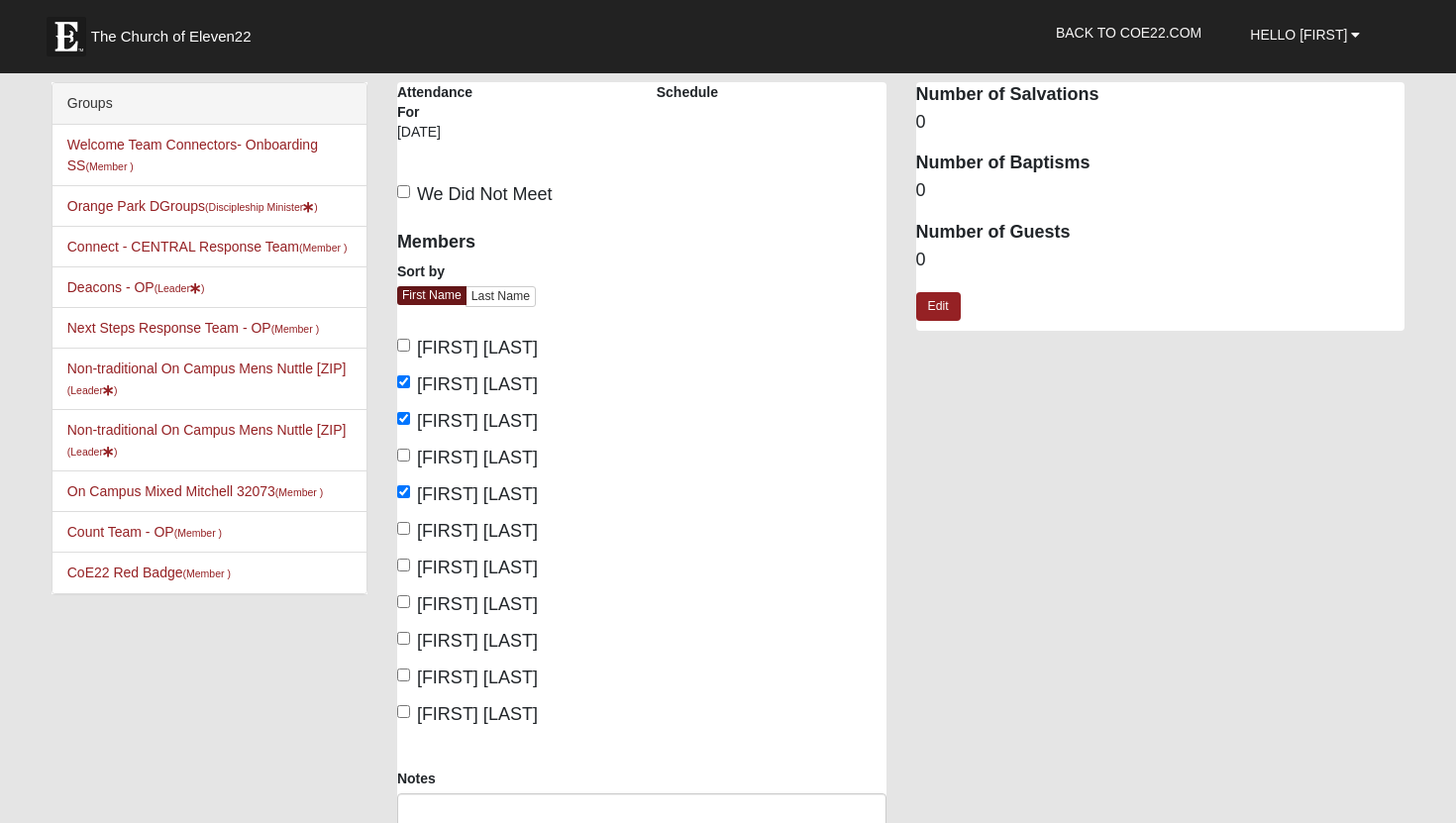 click on "[FIRST] [LAST]" at bounding box center (477, 531) 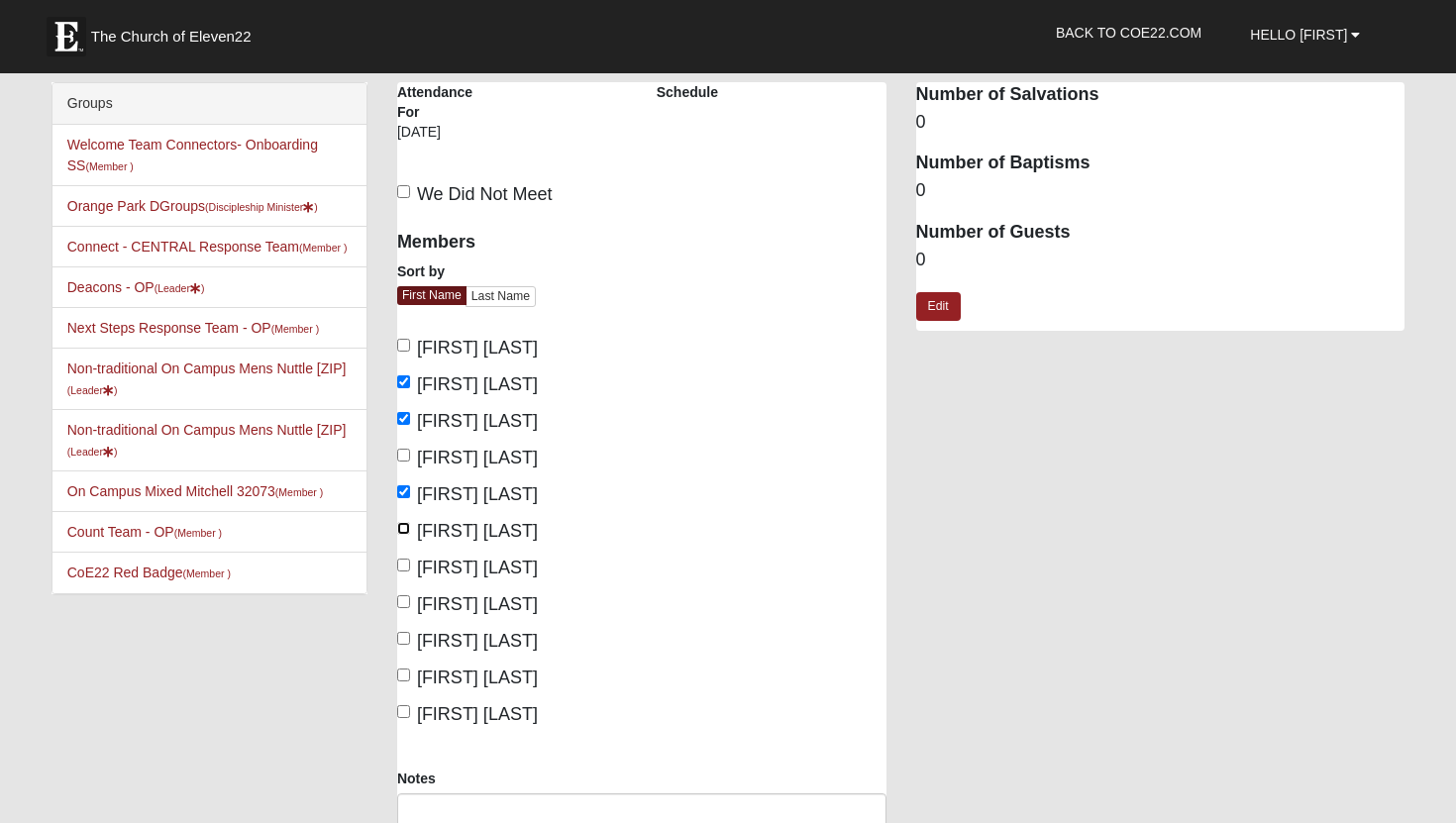 checkbox on "true" 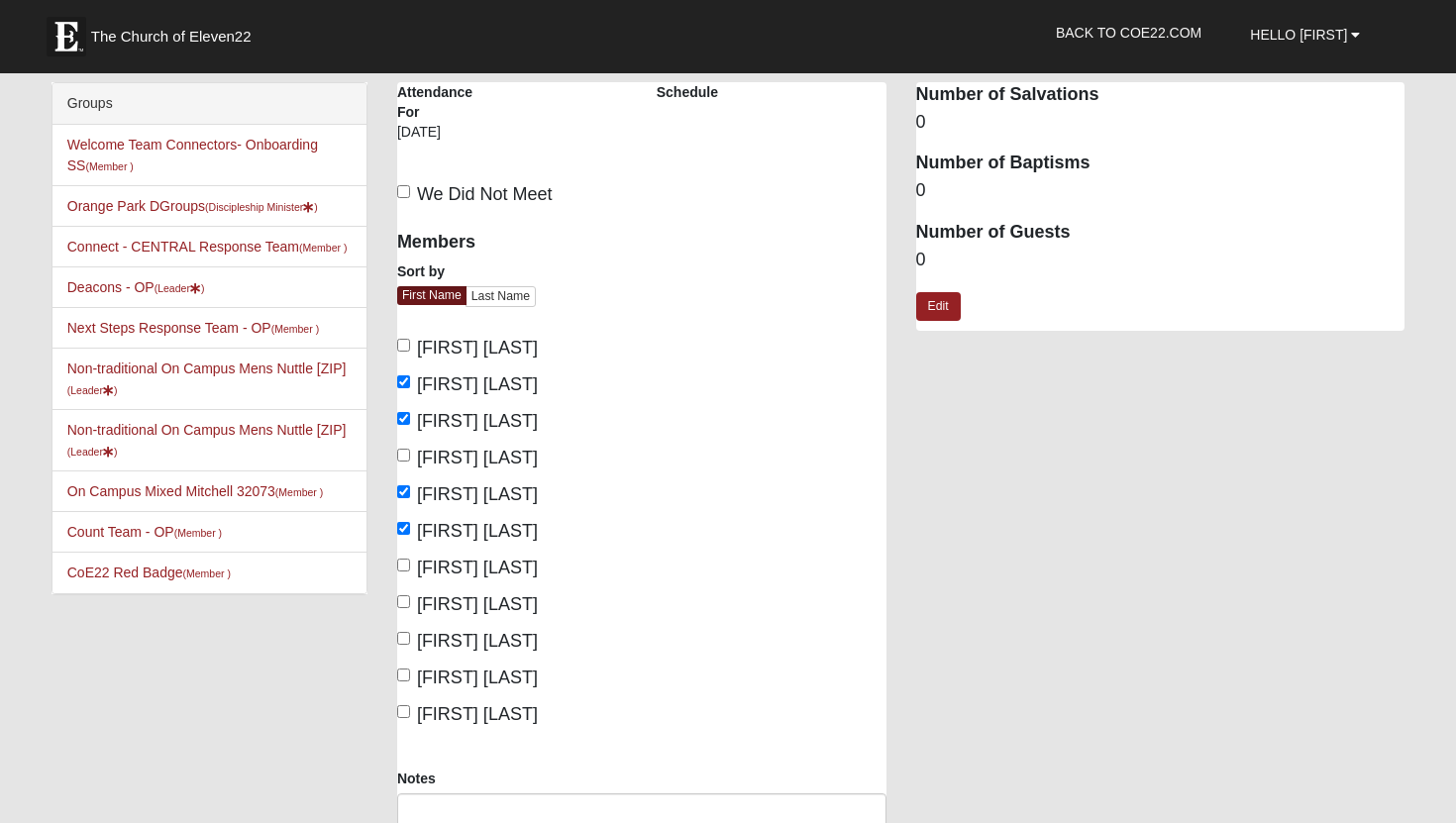 click on "[FIRST] [LAST]" at bounding box center [477, 567] 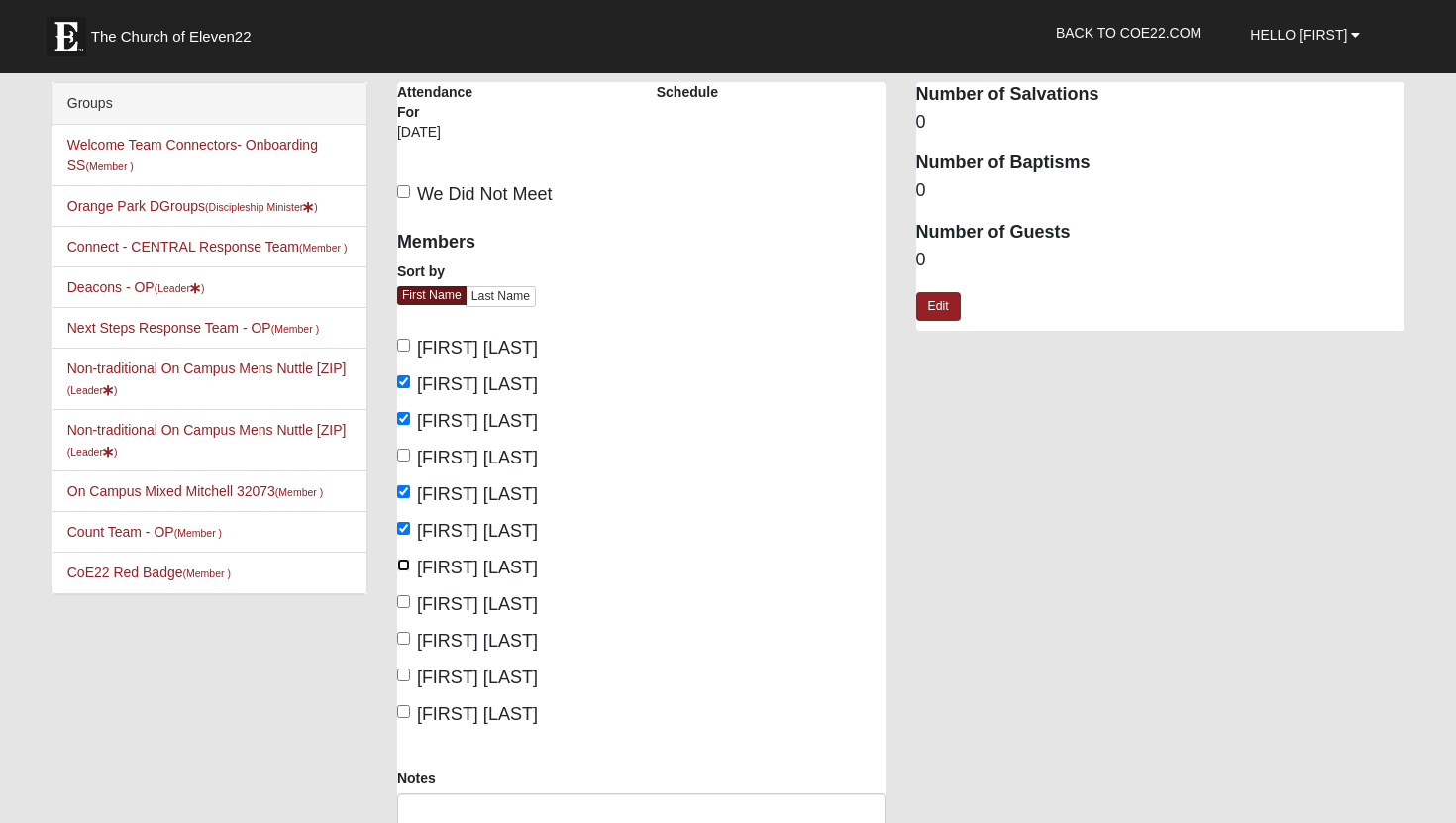 click on "[FIRST] [LAST]" at bounding box center (403, 565) 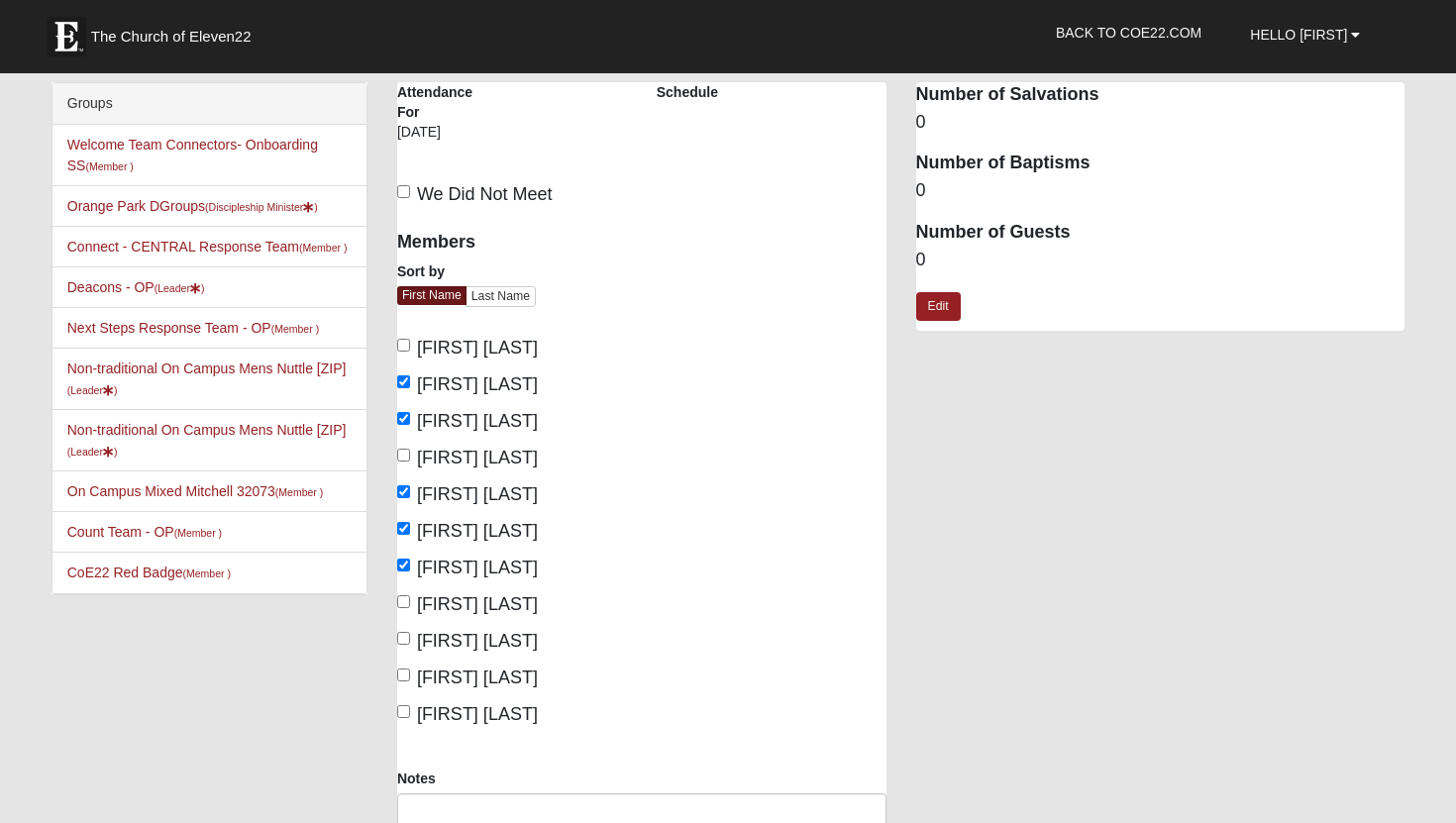 click on "[FIRST] [LAST]" at bounding box center [477, 604] 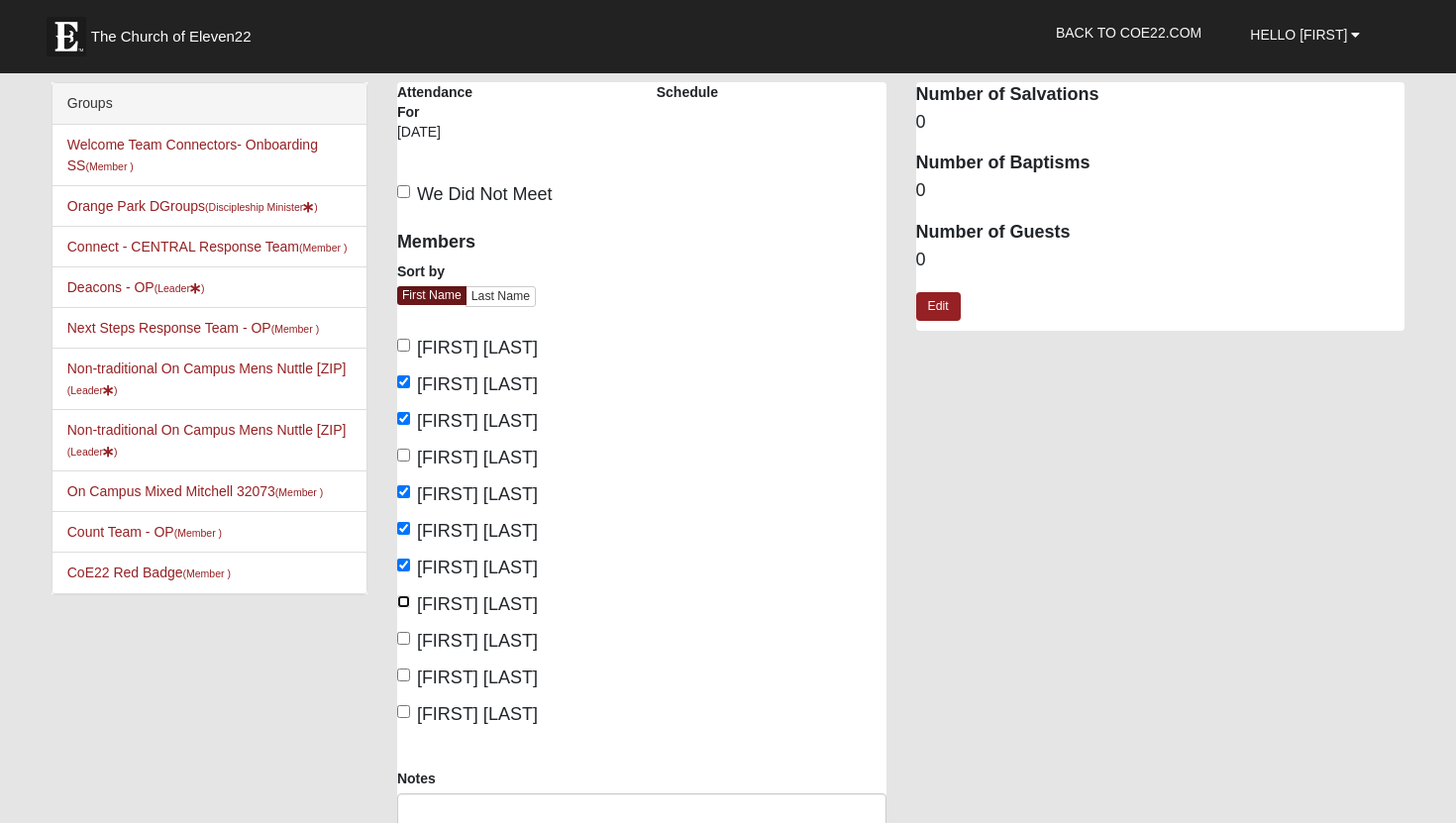 checkbox on "true" 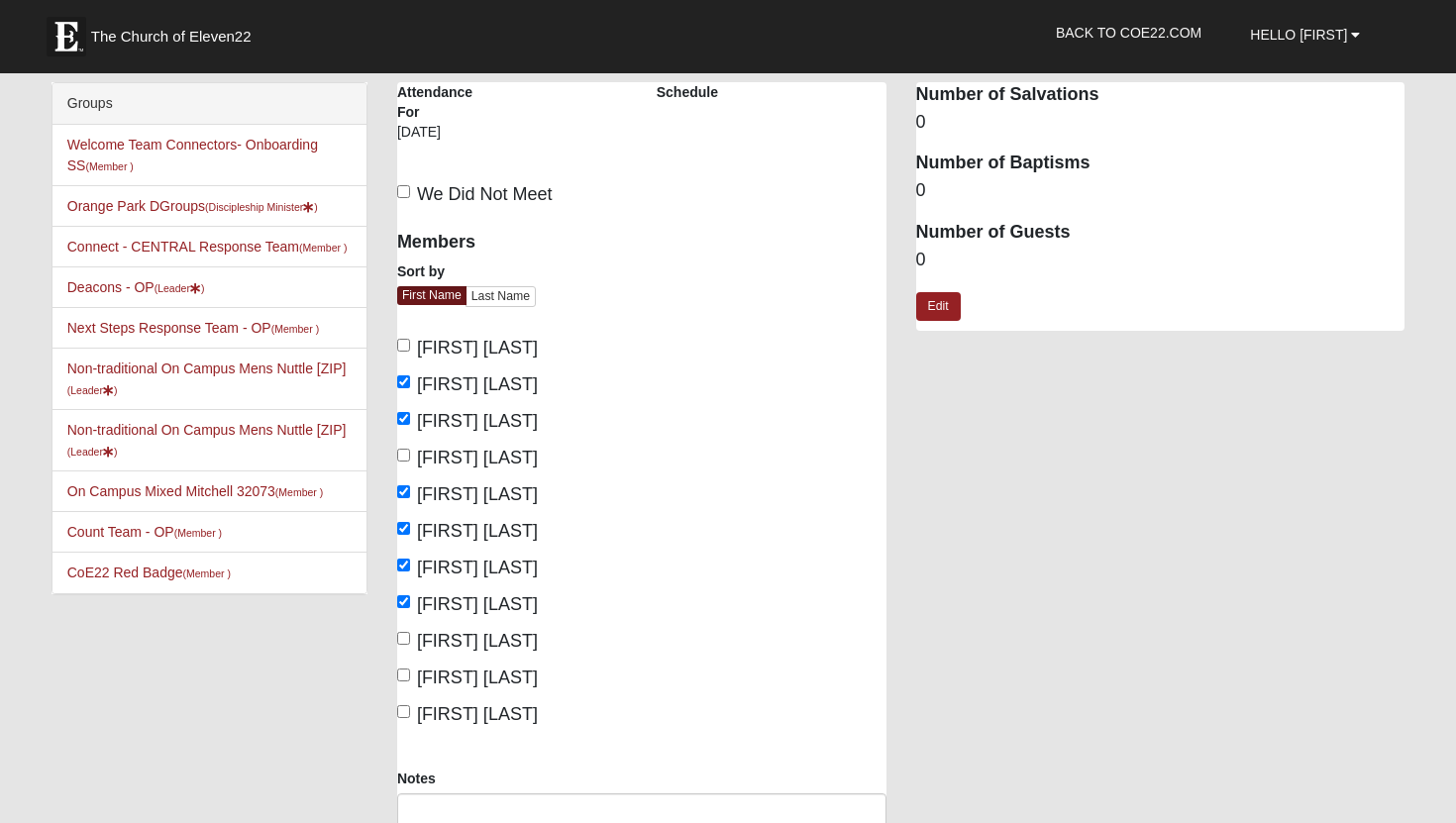 click on "Trevor Trudell" at bounding box center [477, 677] 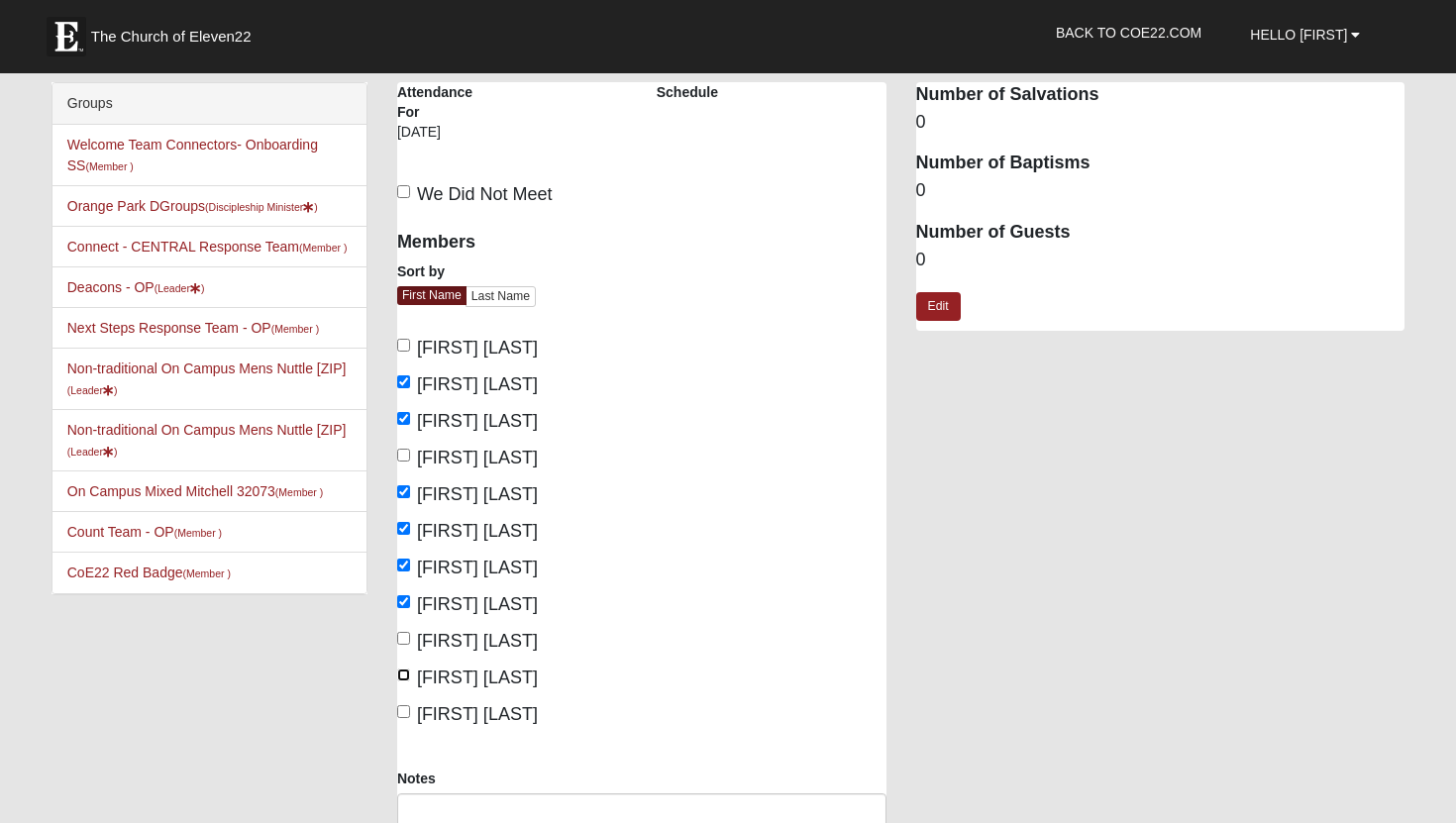 click on "Trevor Trudell" at bounding box center (403, 674) 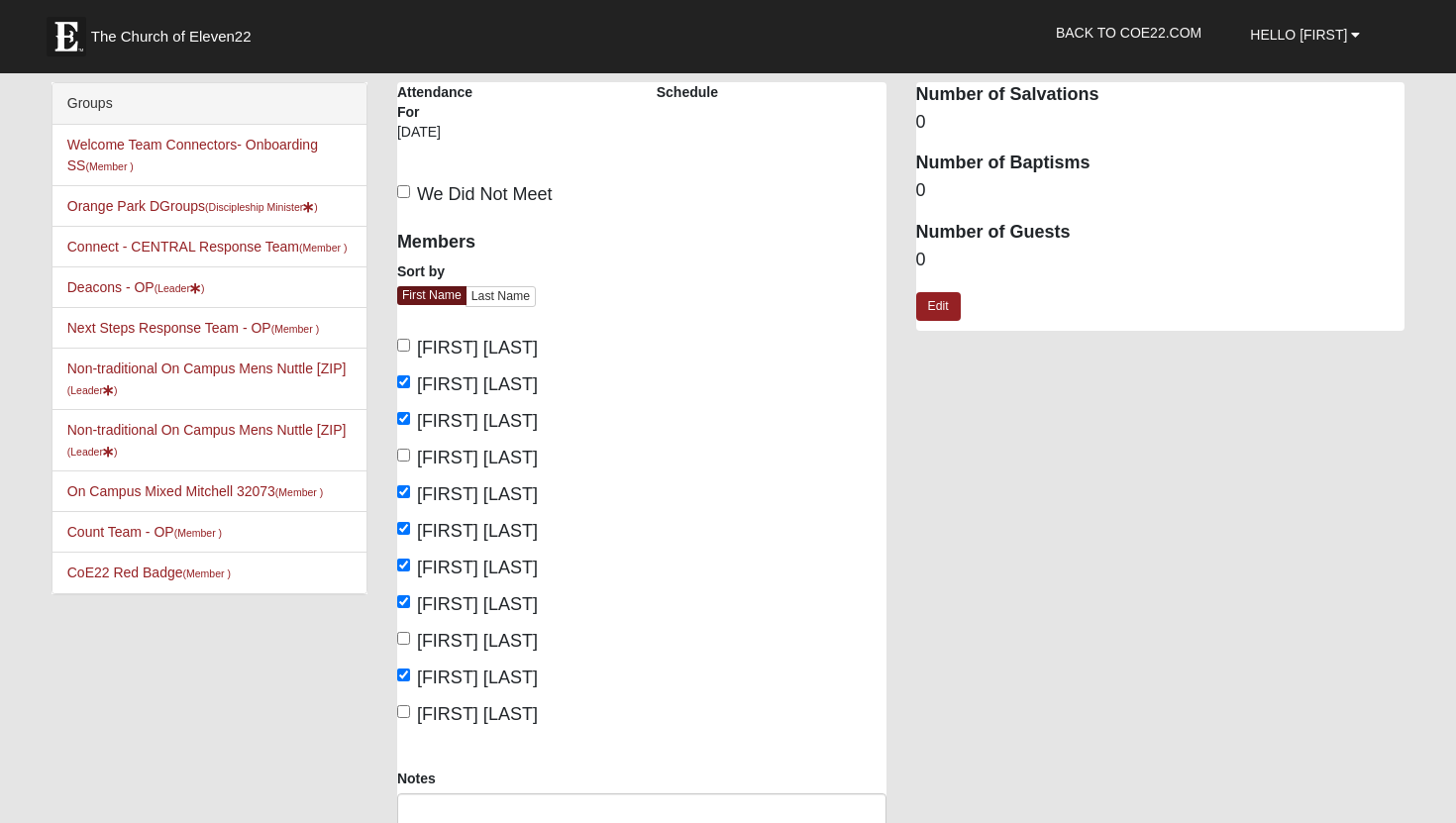 click on "Zack Mitchell" at bounding box center (477, 714) 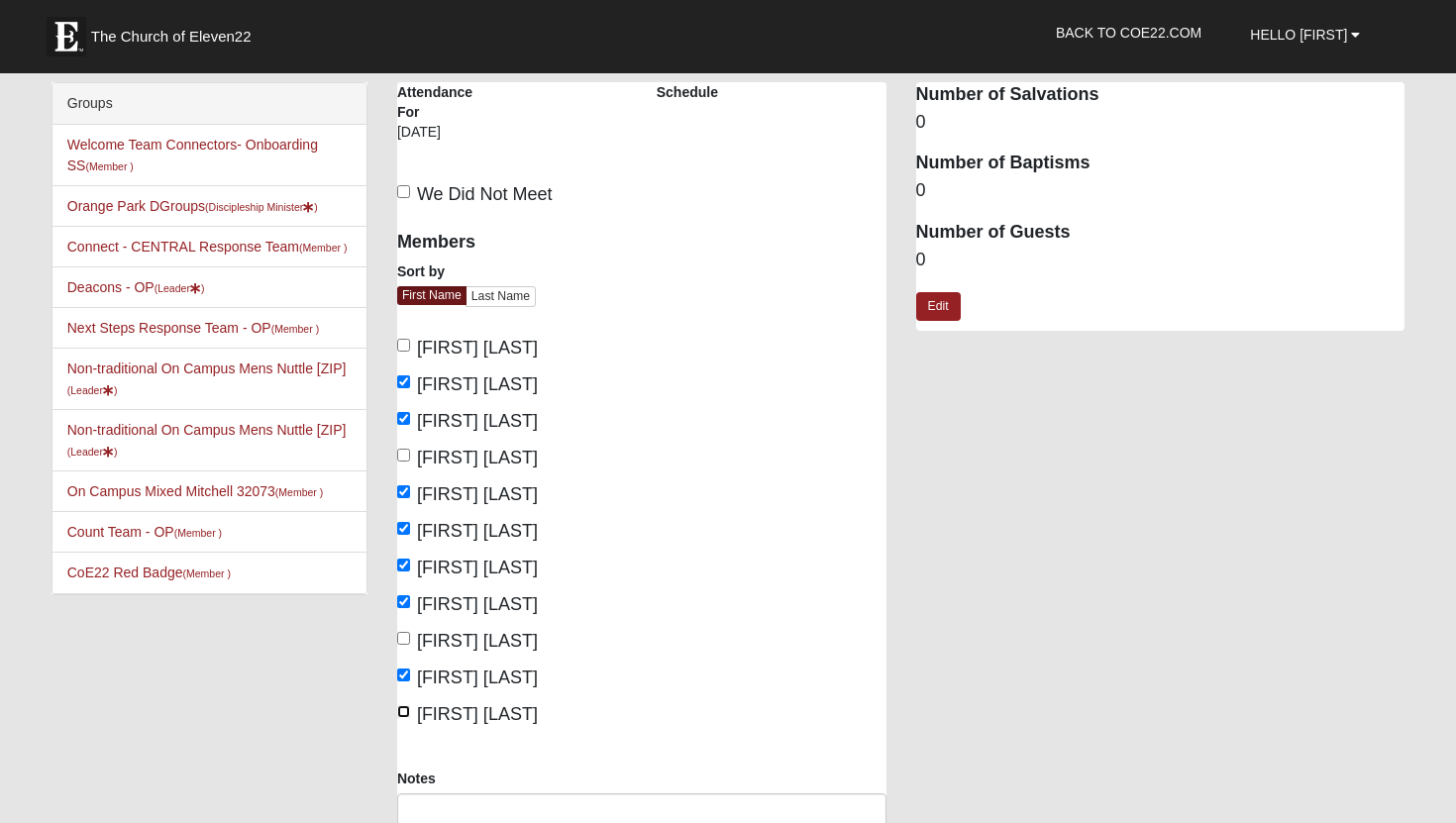 click on "Zack Mitchell" at bounding box center [403, 711] 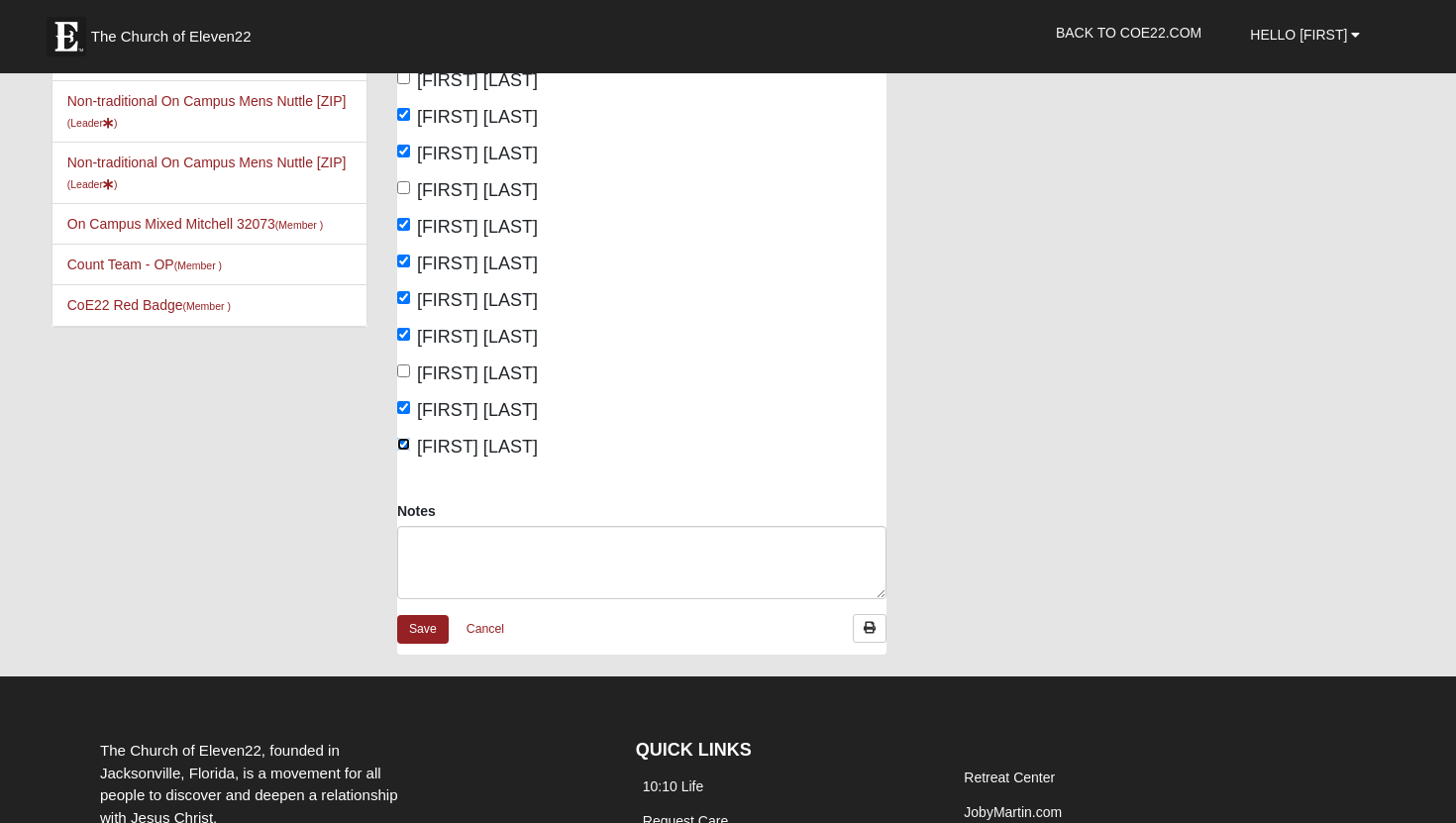 scroll, scrollTop: 269, scrollLeft: 0, axis: vertical 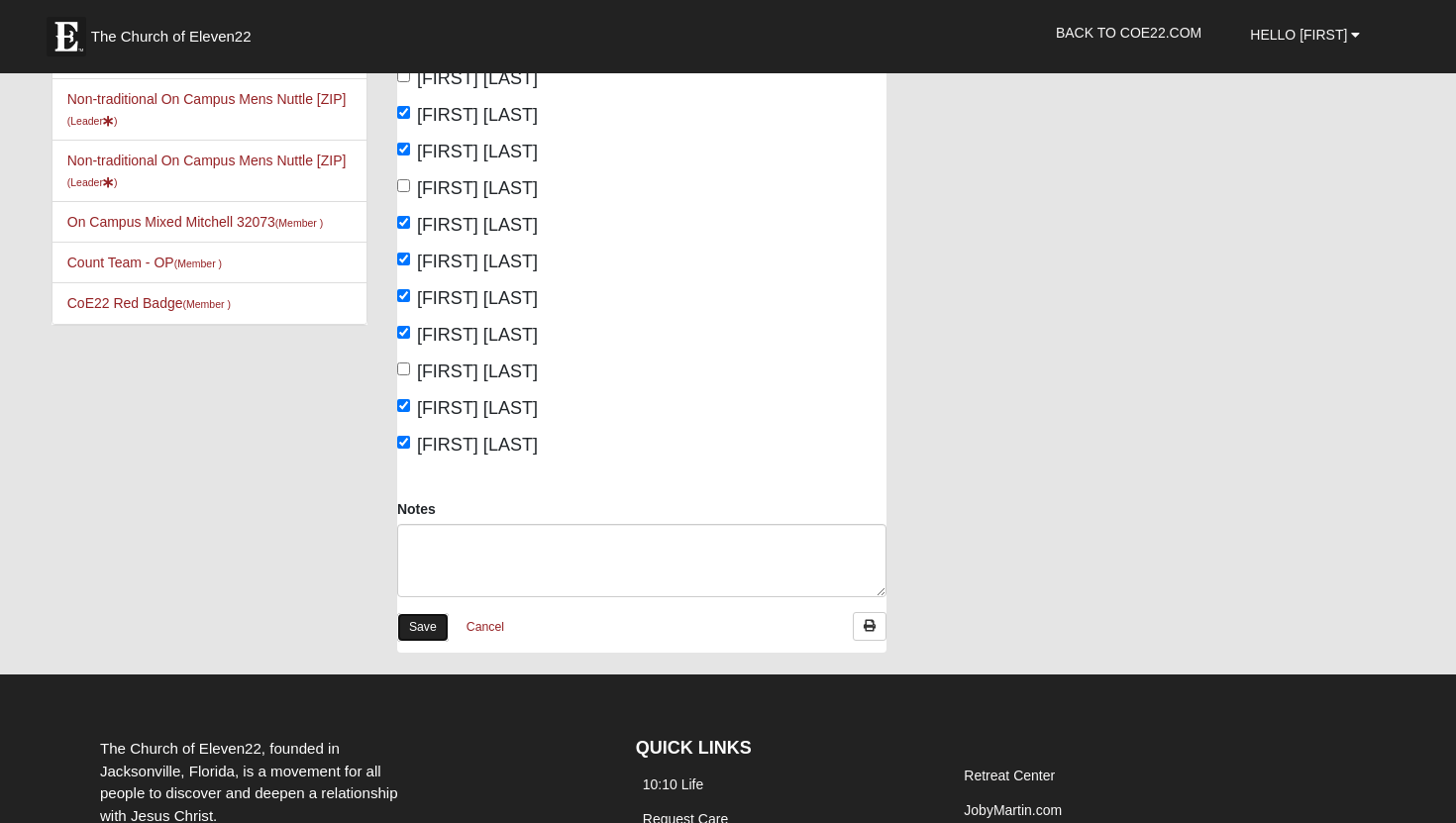 click on "Save" at bounding box center [423, 627] 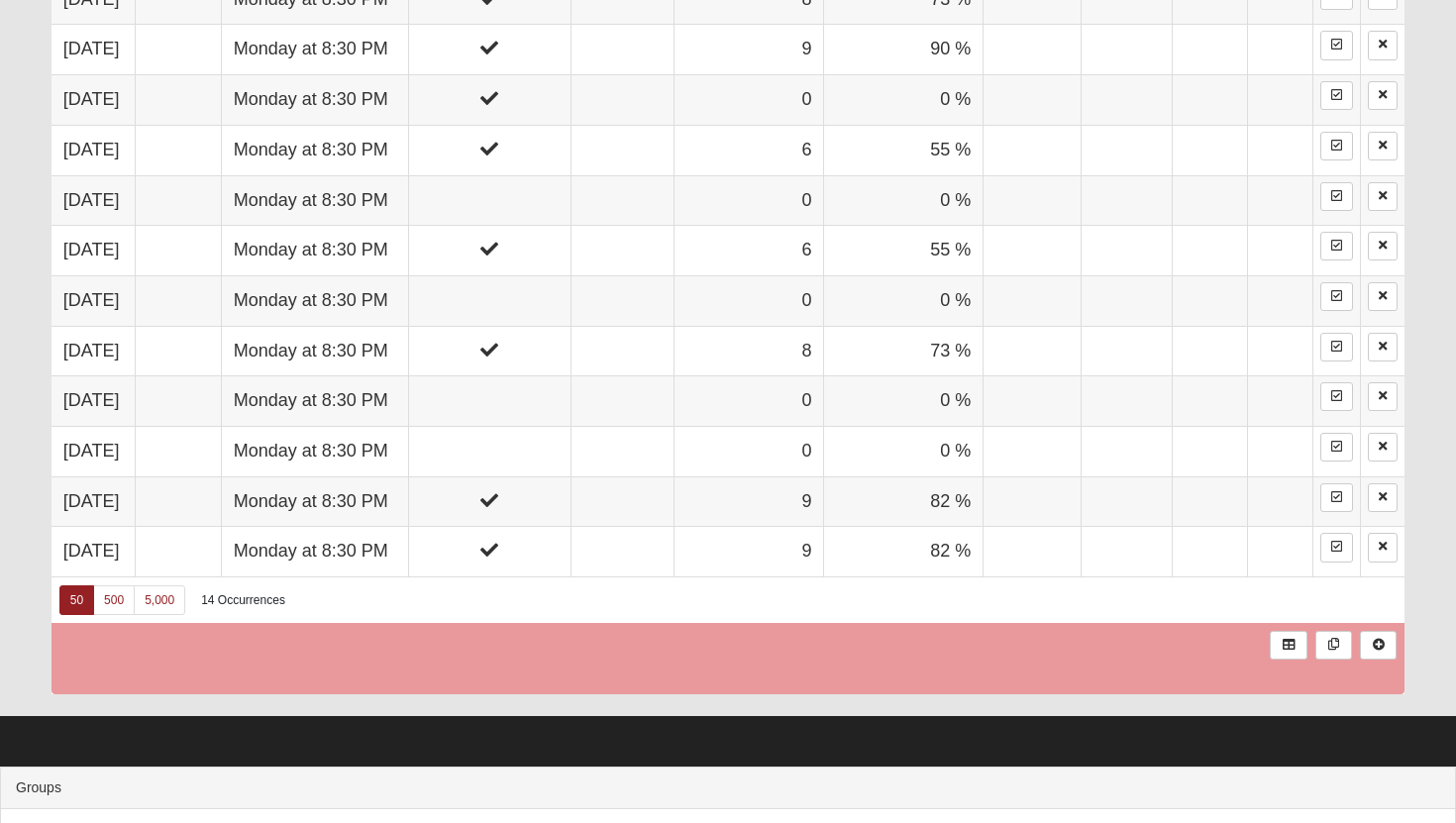scroll, scrollTop: 0, scrollLeft: 0, axis: both 